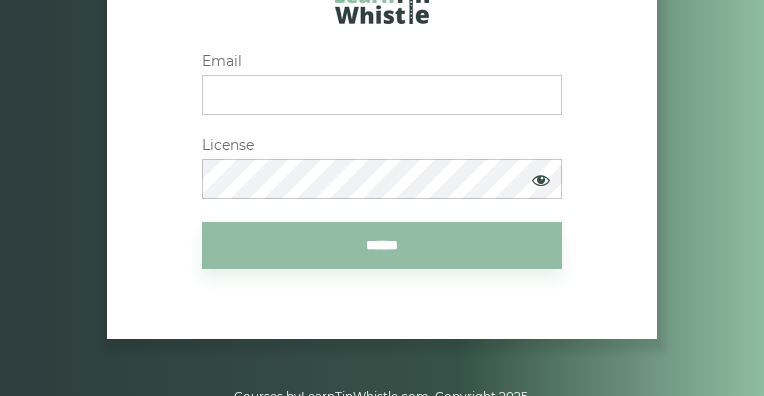 scroll, scrollTop: 0, scrollLeft: 0, axis: both 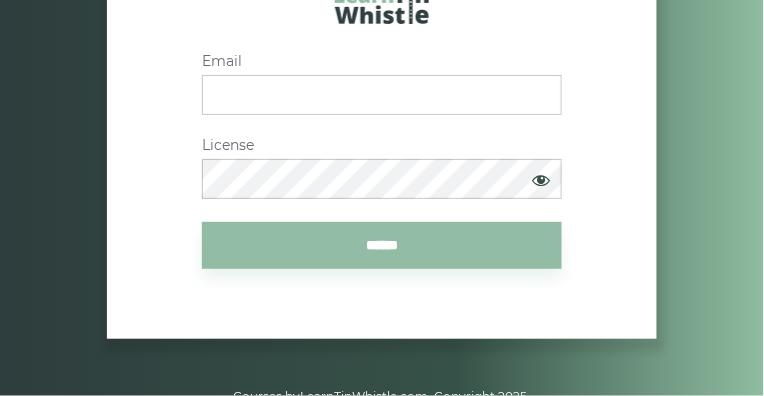 click on "Email" at bounding box center [382, 95] 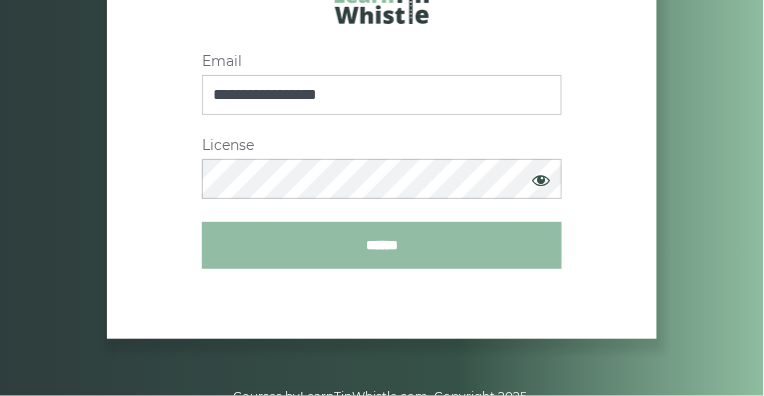 click on "******" at bounding box center [382, 245] 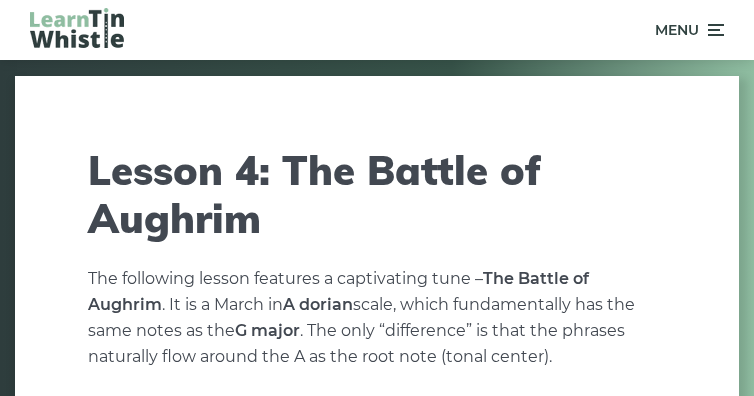 scroll, scrollTop: 0, scrollLeft: 0, axis: both 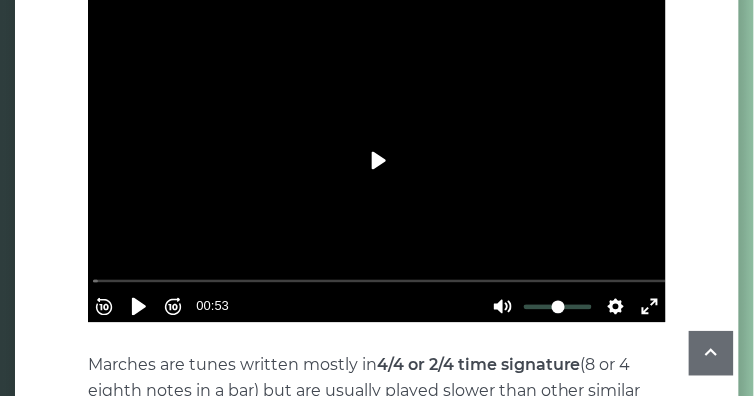 click on "Play" at bounding box center (377, 161) 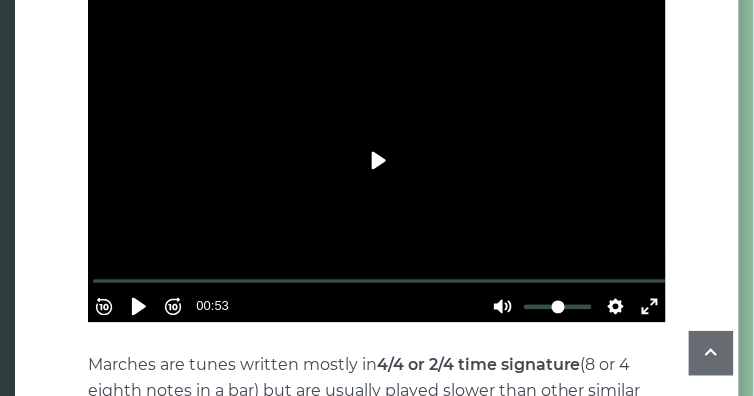 click on "Play" at bounding box center (377, 161) 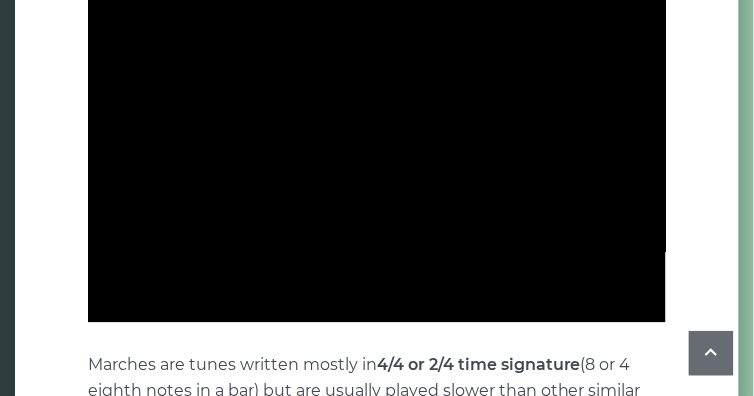 type on "***" 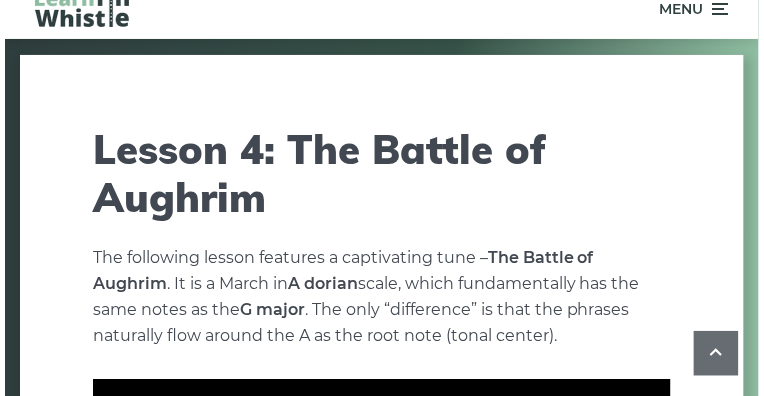 scroll, scrollTop: 0, scrollLeft: 0, axis: both 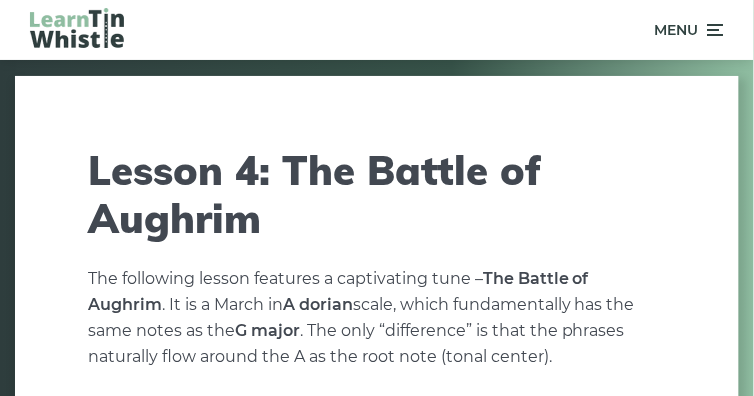 click at bounding box center (714, 30) 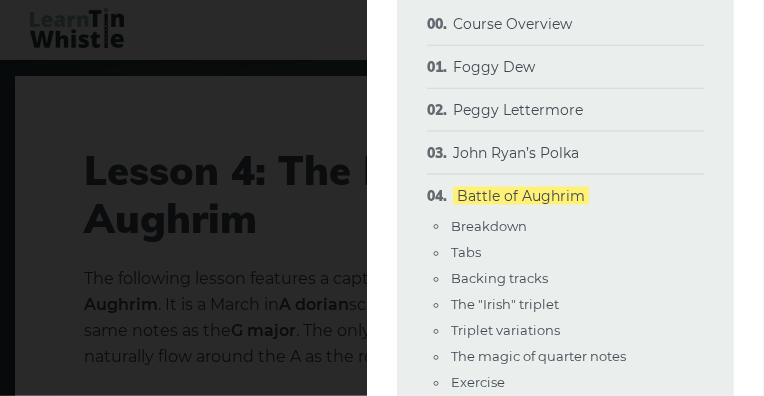 drag, startPoint x: 764, startPoint y: 156, endPoint x: 764, endPoint y: 192, distance: 36 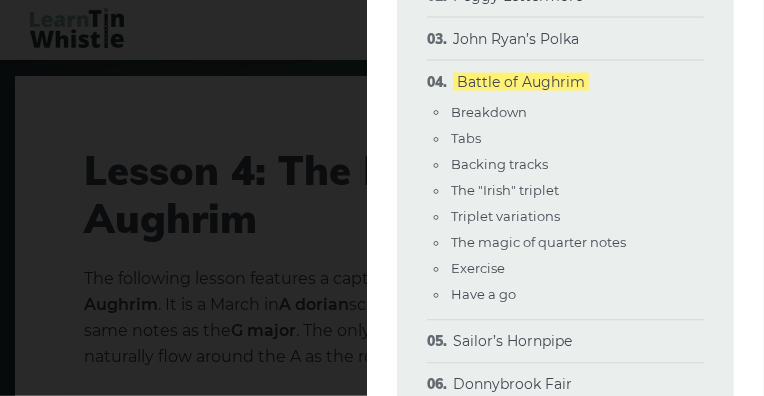 scroll, scrollTop: 454, scrollLeft: 0, axis: vertical 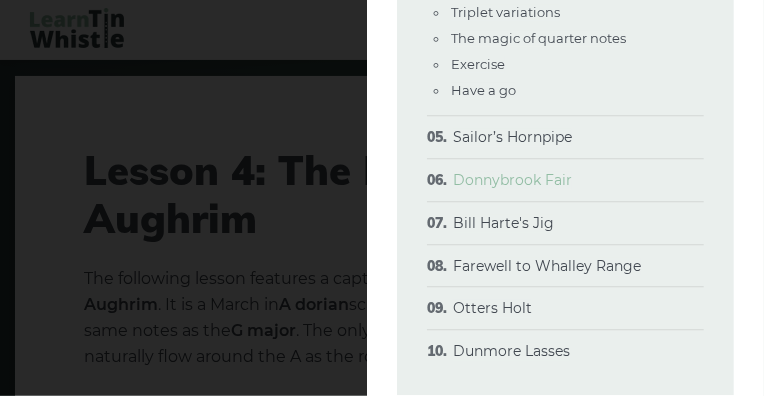 click on "Donnybrook Fair" at bounding box center (512, 180) 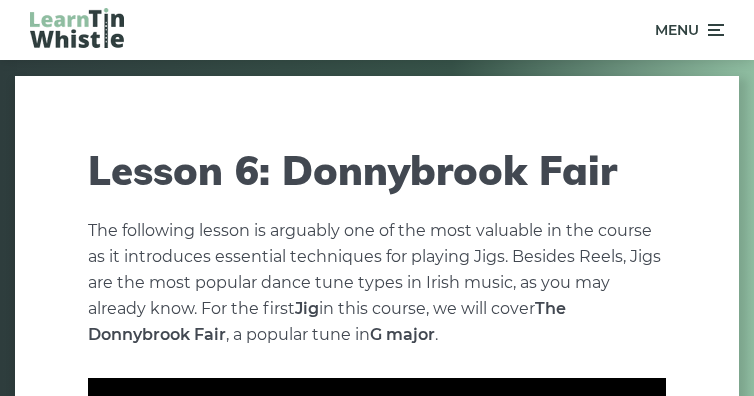scroll, scrollTop: 0, scrollLeft: 0, axis: both 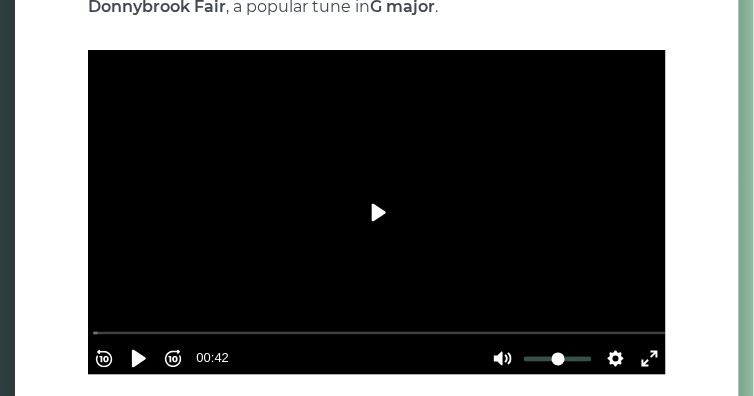 click on "Play" at bounding box center [377, 213] 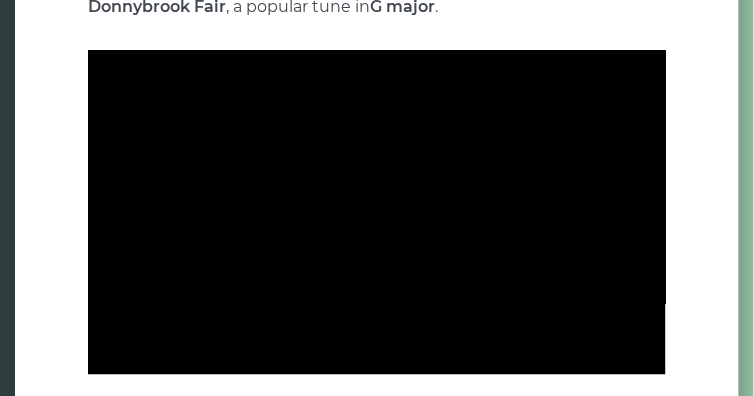 type on "***" 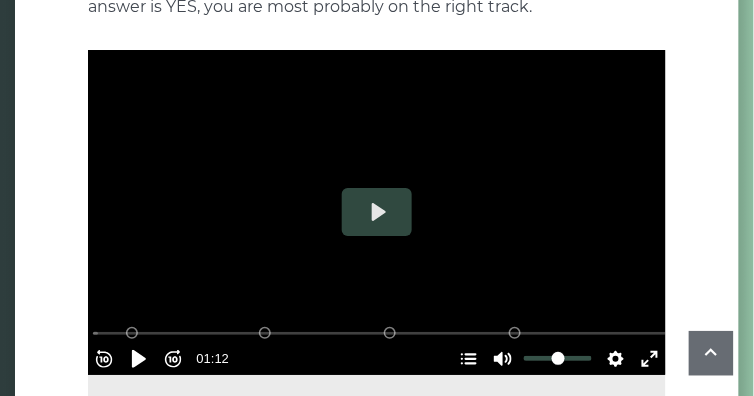 scroll, scrollTop: 1034, scrollLeft: 0, axis: vertical 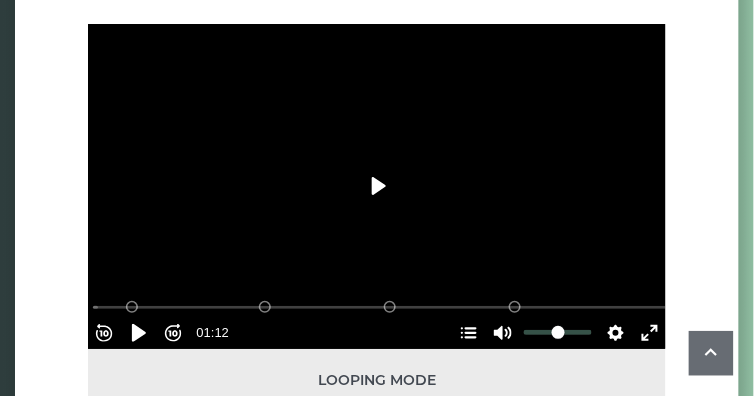 click on "Play" at bounding box center (377, 186) 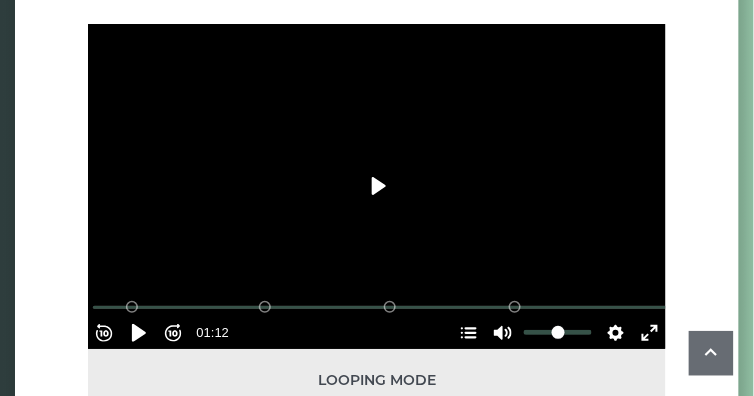 click on "Play" at bounding box center (377, 186) 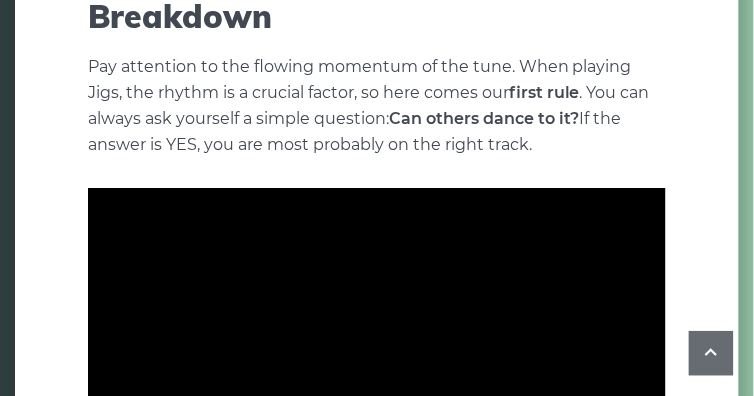 type on "***" 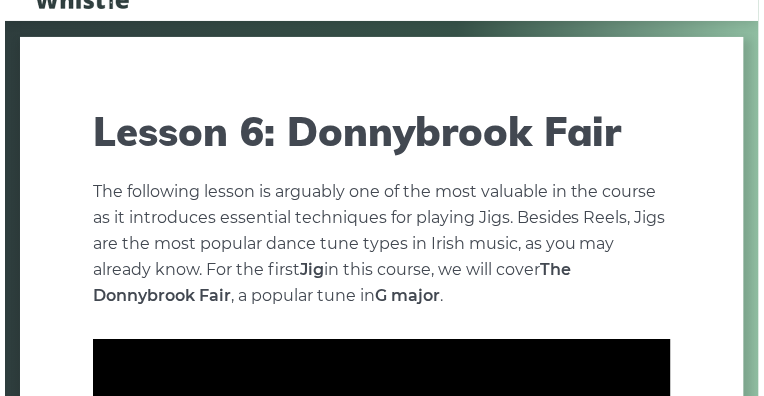 scroll, scrollTop: 0, scrollLeft: 0, axis: both 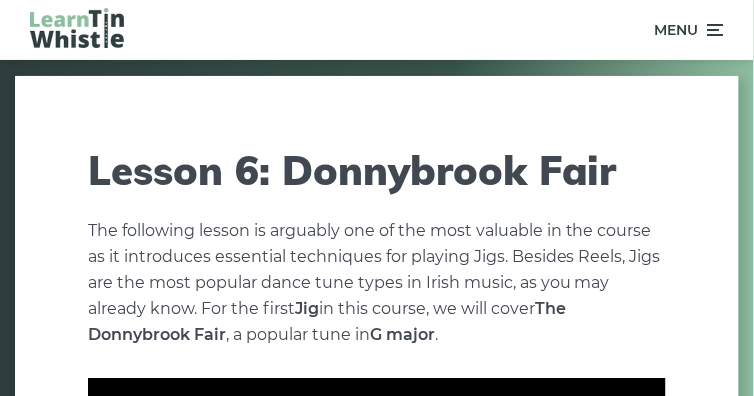 click at bounding box center (714, 30) 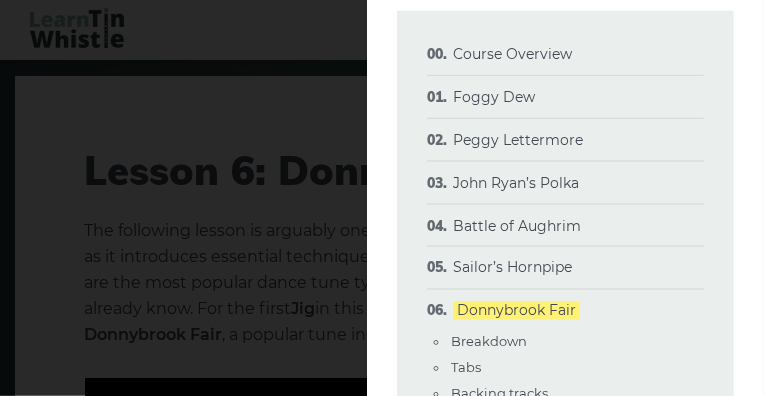 scroll, scrollTop: 305, scrollLeft: 0, axis: vertical 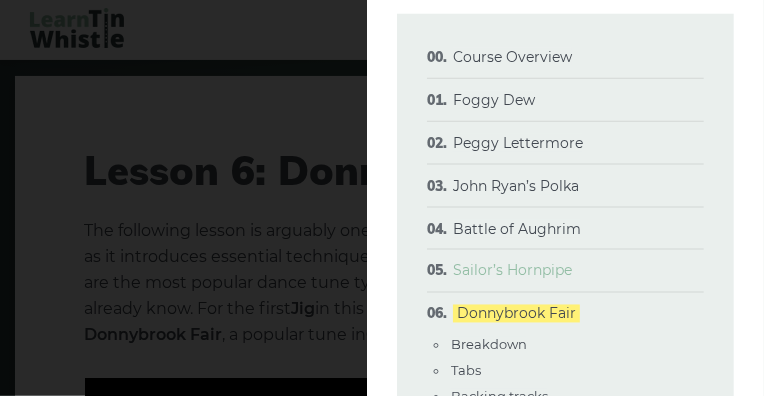 click on "Sailor’s Hornpipe" at bounding box center [512, 271] 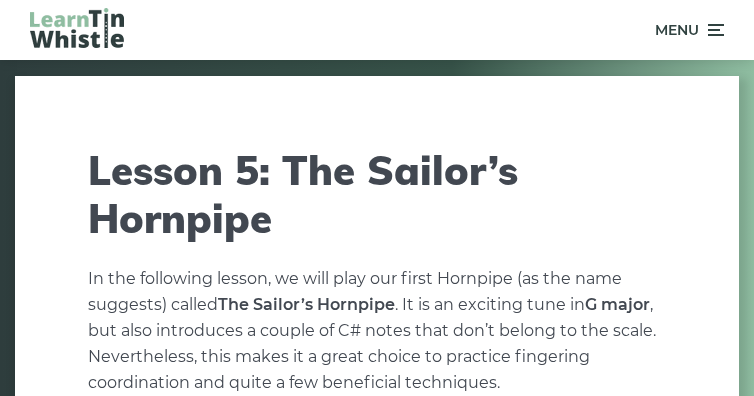 scroll, scrollTop: 0, scrollLeft: 0, axis: both 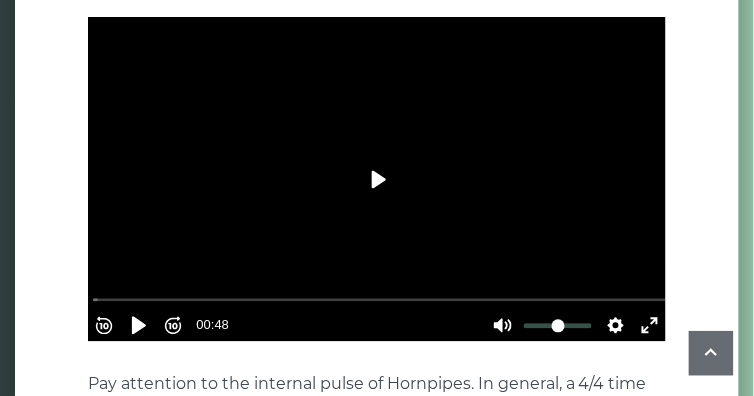 click on "Play" at bounding box center [377, 180] 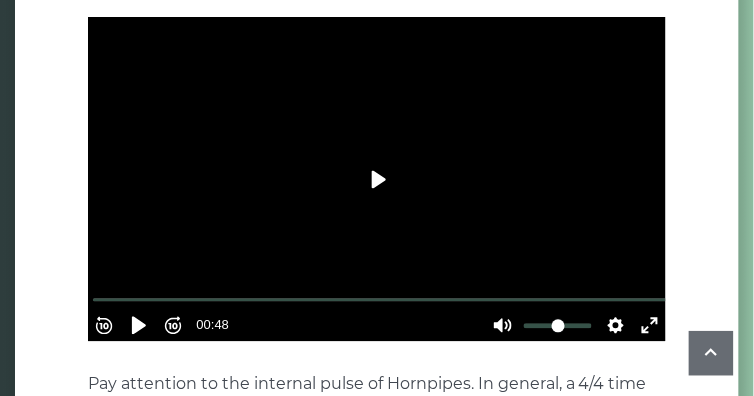 click on "Play" at bounding box center (377, 180) 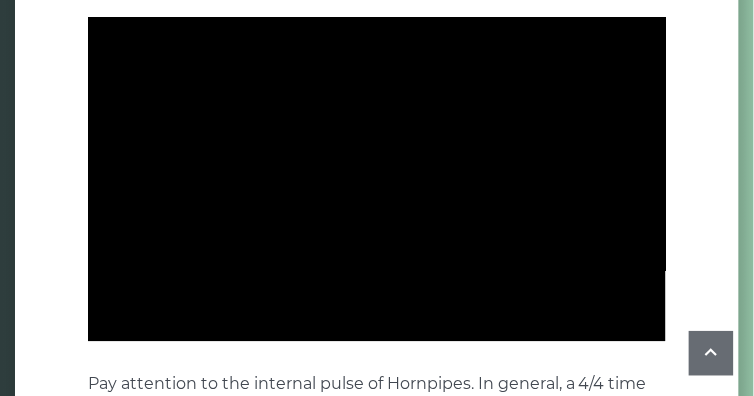 type on "***" 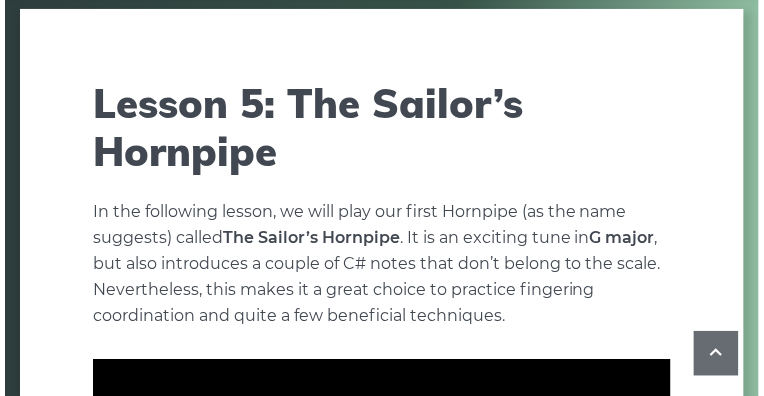 scroll, scrollTop: 0, scrollLeft: 0, axis: both 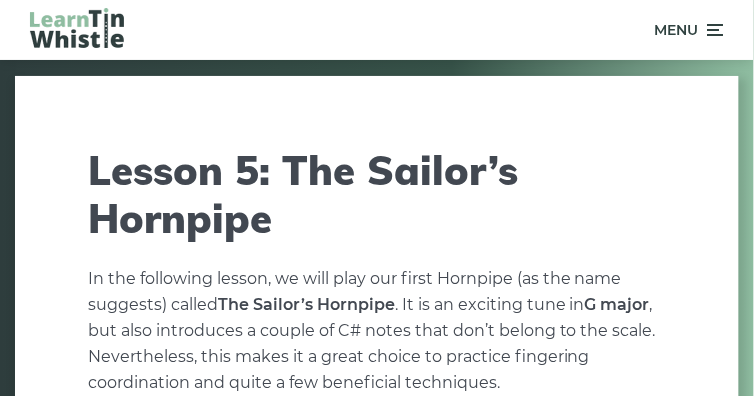 click at bounding box center [714, 30] 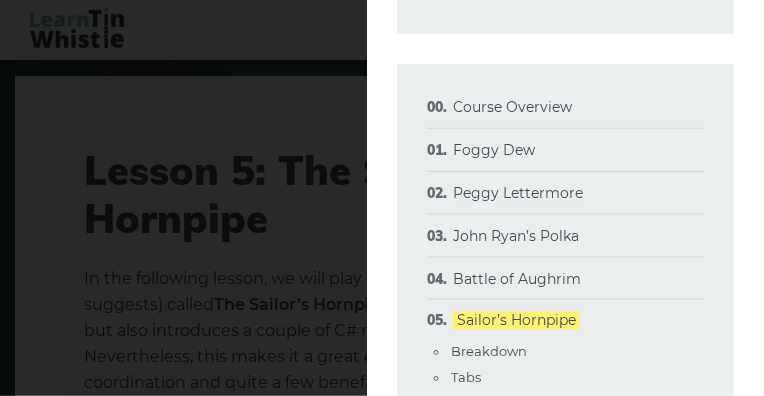 scroll, scrollTop: 256, scrollLeft: 0, axis: vertical 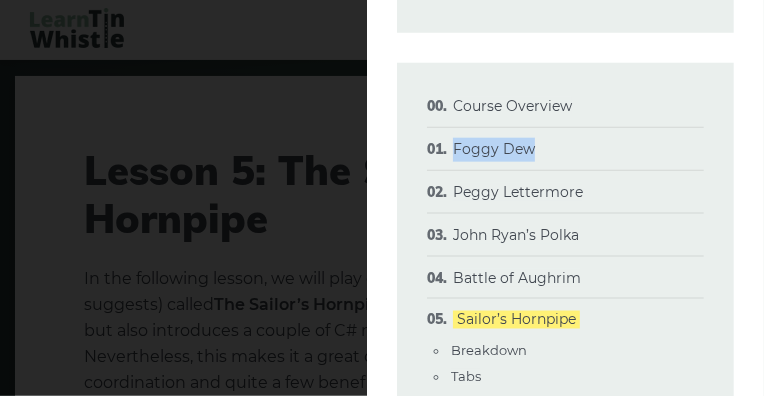 drag, startPoint x: 758, startPoint y: 26, endPoint x: 750, endPoint y: 149, distance: 123.25989 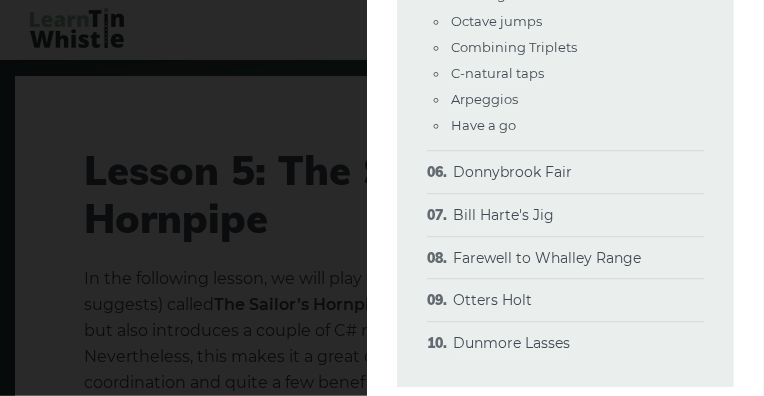 scroll, scrollTop: 666, scrollLeft: 0, axis: vertical 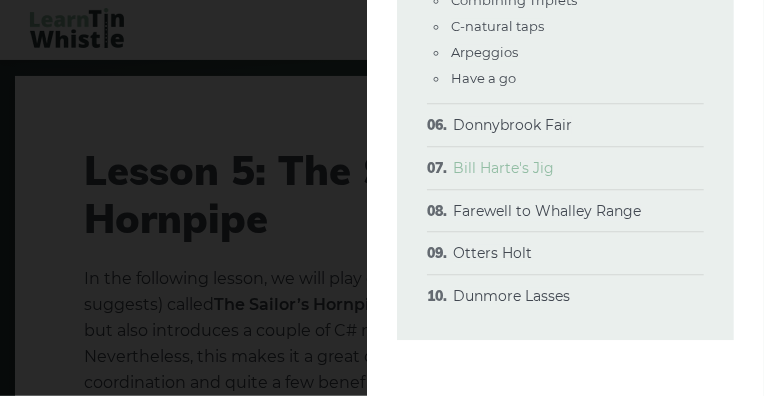 click on "Bill Harte's Jig" at bounding box center [503, 168] 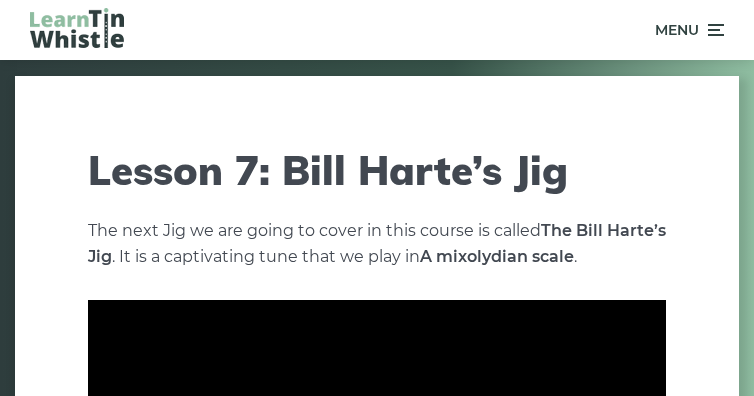 scroll, scrollTop: 0, scrollLeft: 0, axis: both 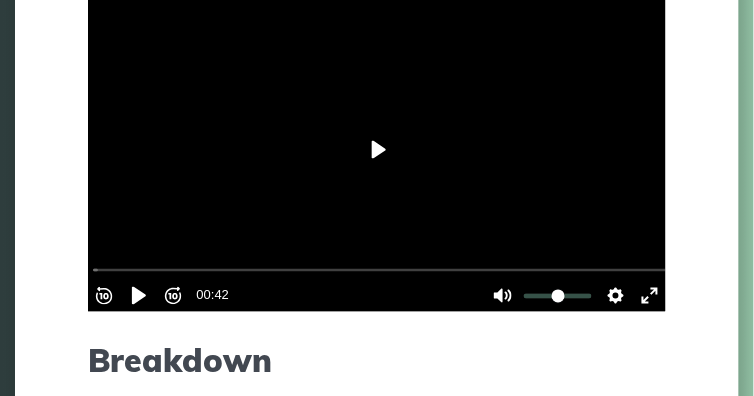 click on "Play" at bounding box center (377, 150) 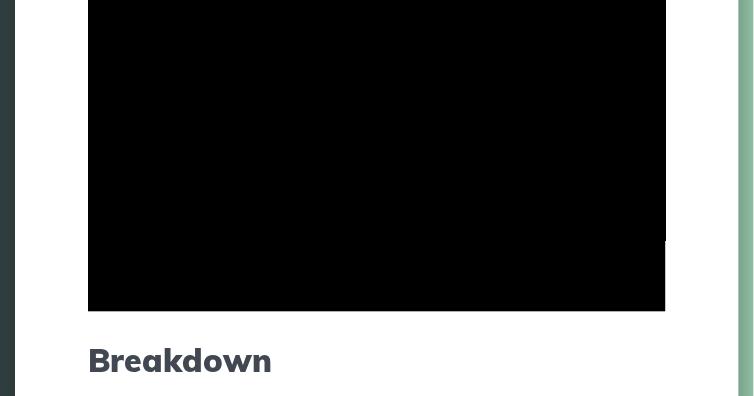 type on "***" 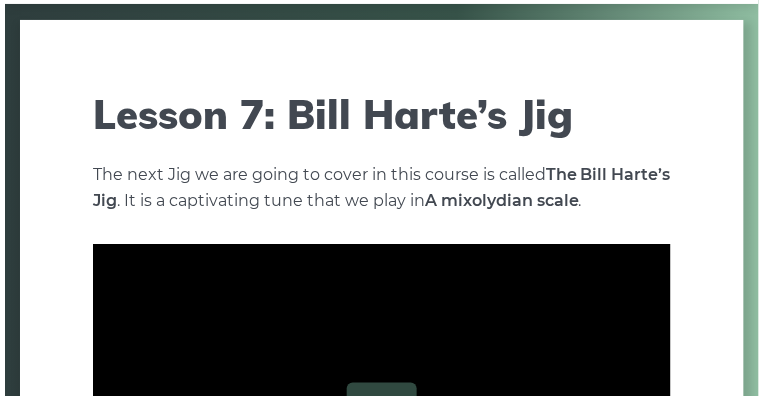 scroll, scrollTop: 3, scrollLeft: 0, axis: vertical 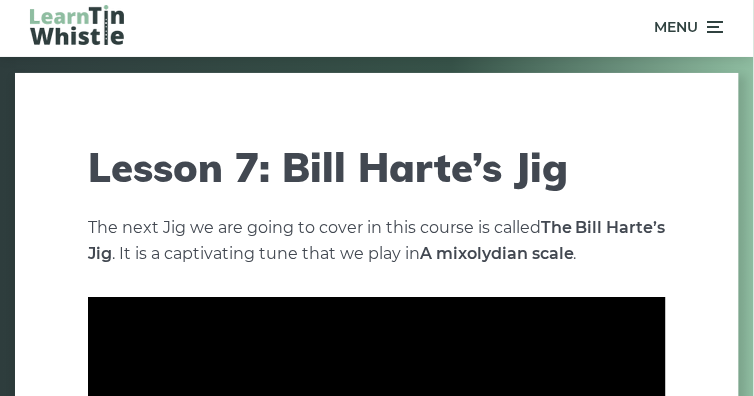 click at bounding box center (714, 27) 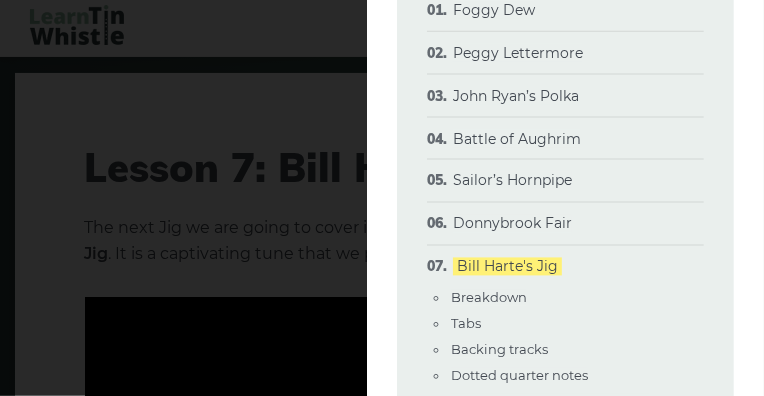 drag, startPoint x: 760, startPoint y: 24, endPoint x: 764, endPoint y: 164, distance: 140.05713 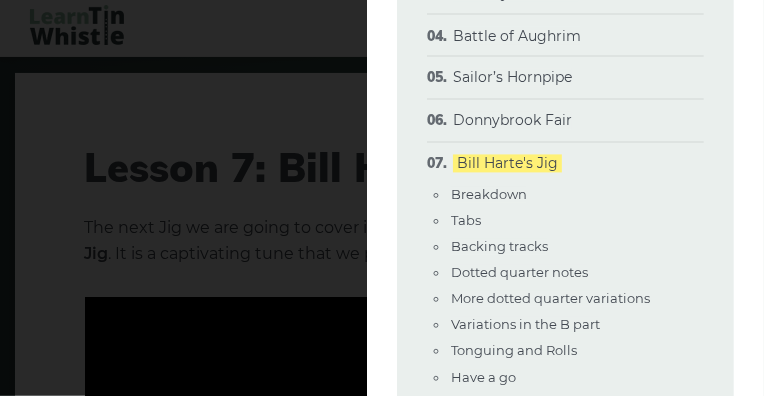 drag, startPoint x: 764, startPoint y: 164, endPoint x: 763, endPoint y: 198, distance: 34.0147 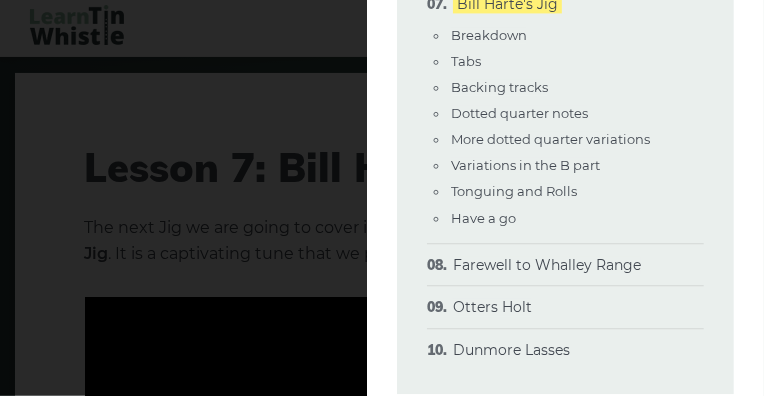 scroll, scrollTop: 676, scrollLeft: 0, axis: vertical 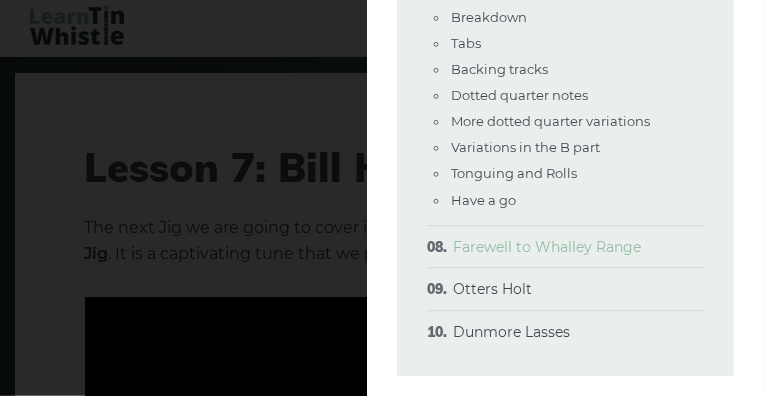 click on "Farewell to Whalley Range" at bounding box center [547, 247] 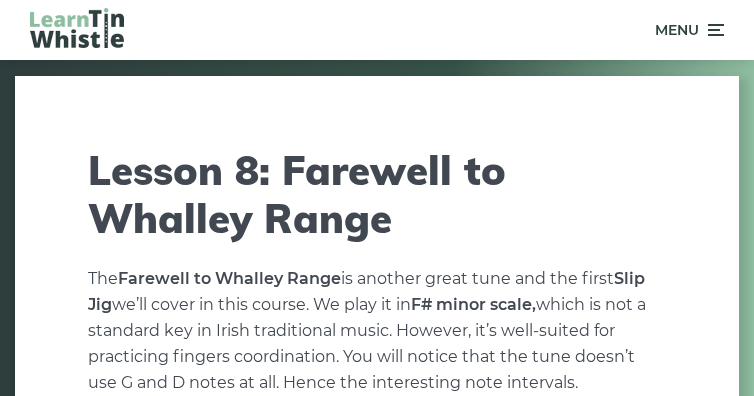 scroll, scrollTop: 0, scrollLeft: 0, axis: both 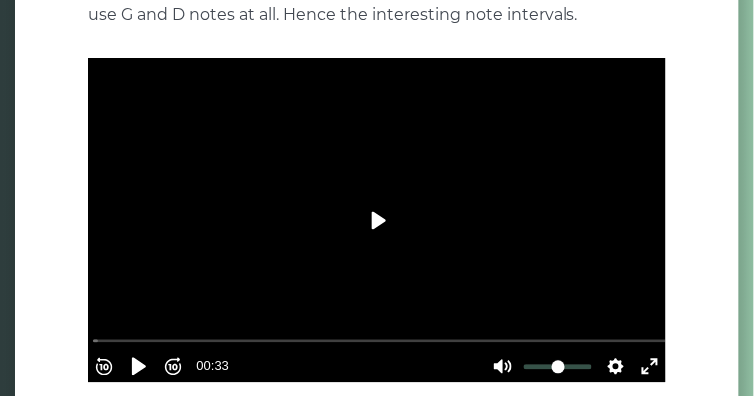 click on "Play" at bounding box center [377, 221] 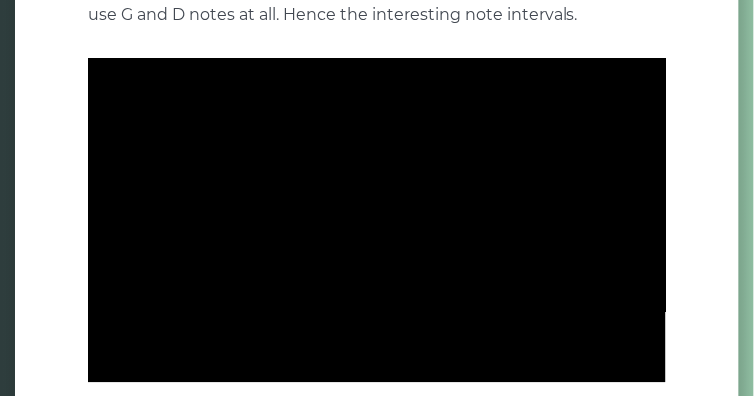 type on "***" 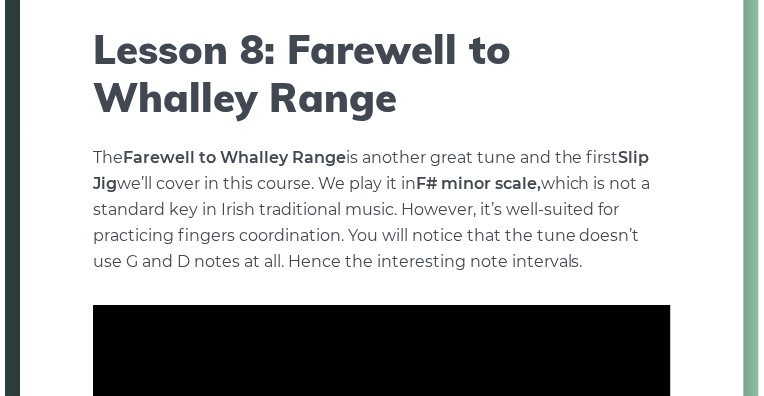 scroll, scrollTop: 0, scrollLeft: 0, axis: both 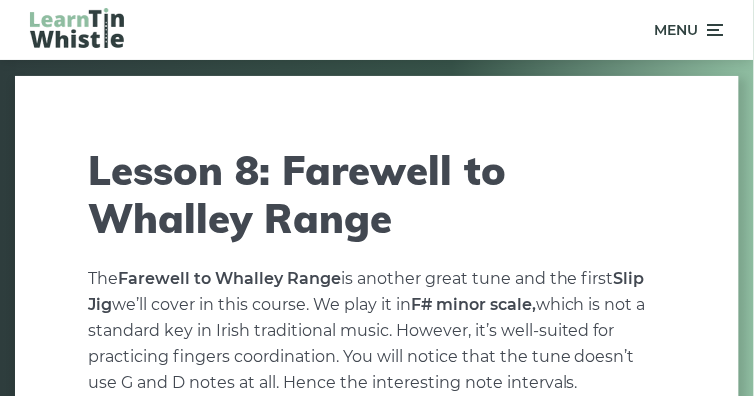 click at bounding box center [714, 30] 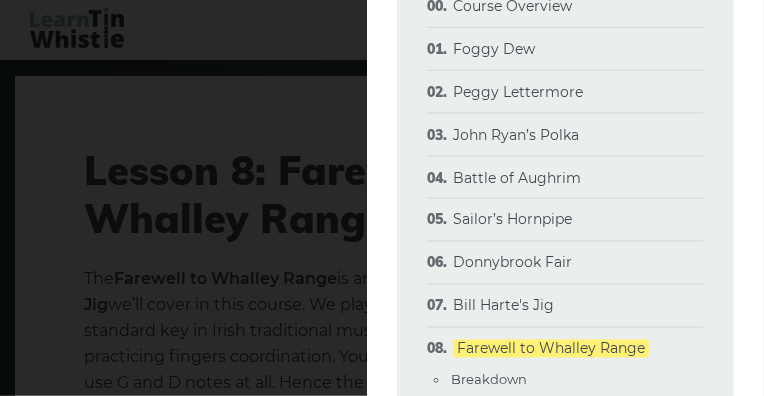 scroll, scrollTop: 374, scrollLeft: 0, axis: vertical 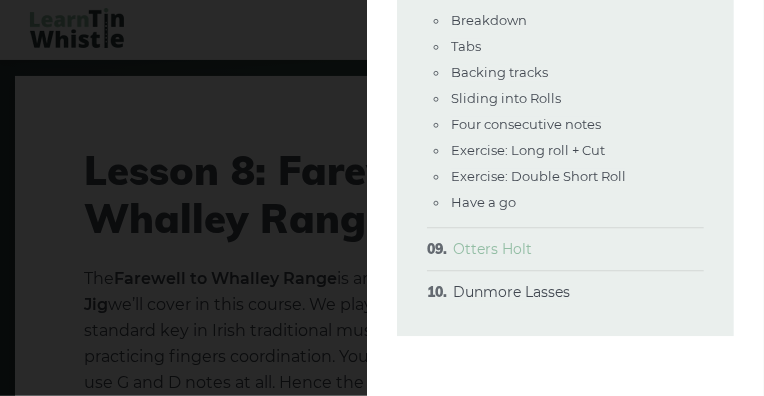click on "Otters Holt" at bounding box center [492, 249] 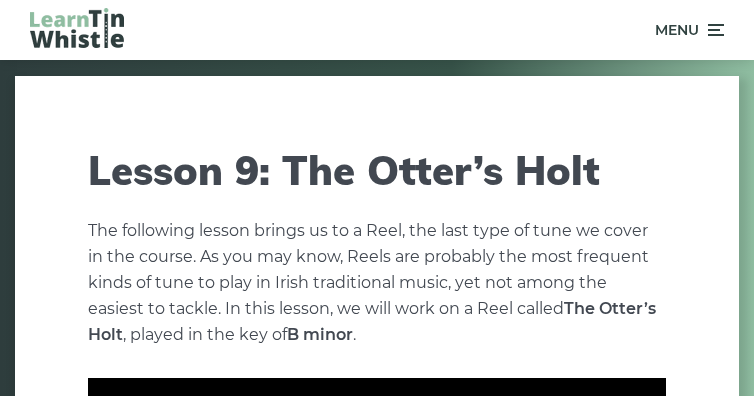 scroll, scrollTop: 0, scrollLeft: 0, axis: both 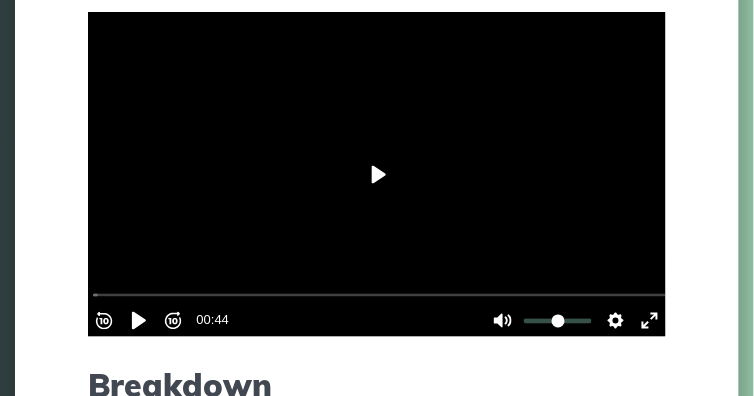 click on "Play" at bounding box center [377, 175] 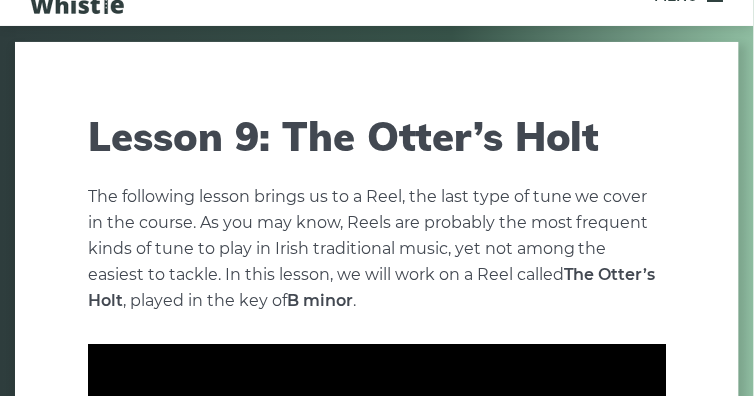 scroll, scrollTop: 0, scrollLeft: 0, axis: both 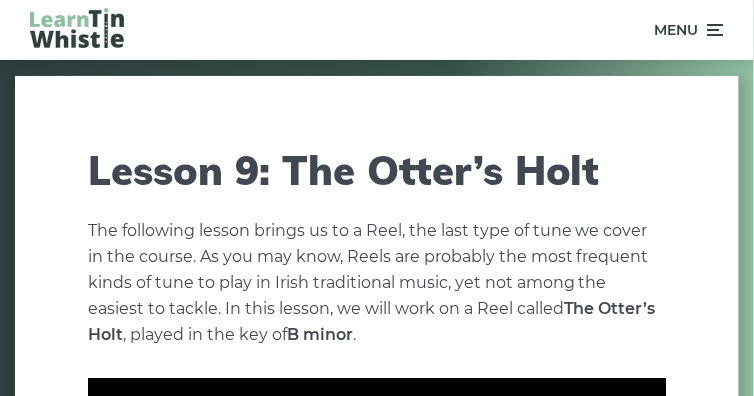 type on "*****" 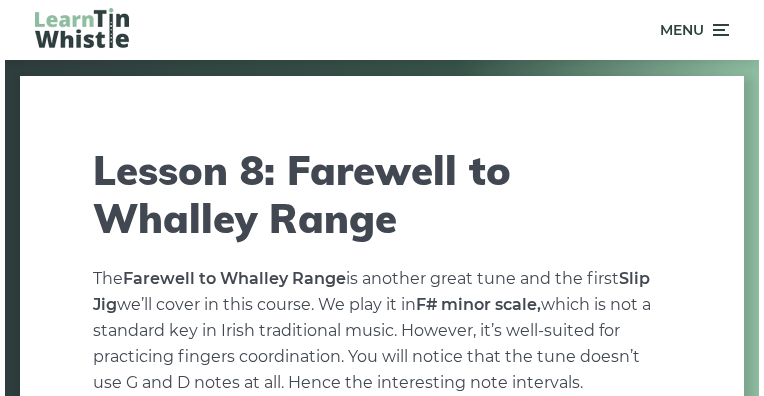 scroll, scrollTop: 0, scrollLeft: 0, axis: both 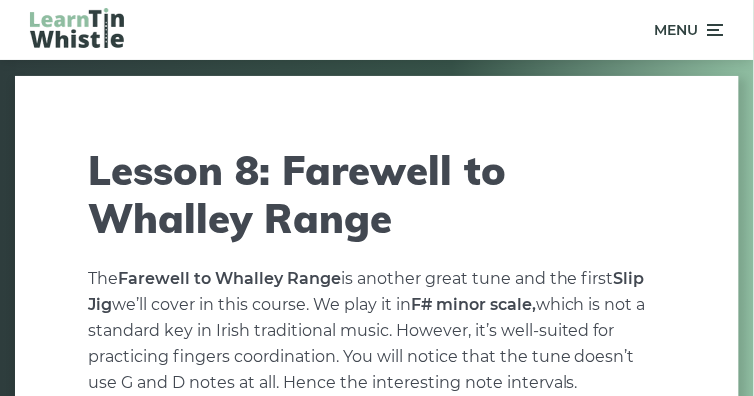click at bounding box center [714, 30] 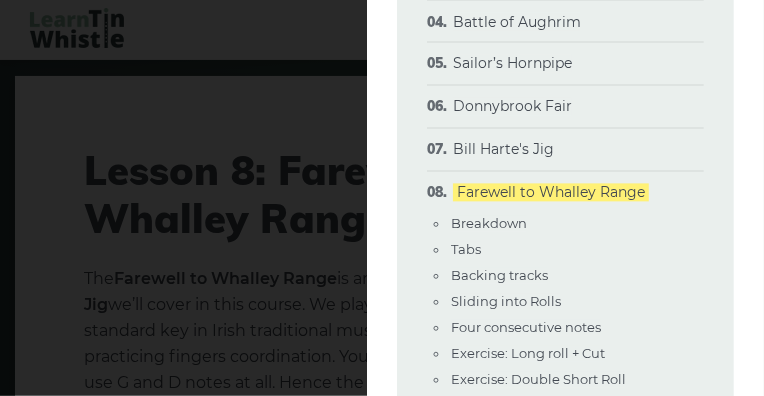 drag, startPoint x: 760, startPoint y: 34, endPoint x: 764, endPoint y: 215, distance: 181.04419 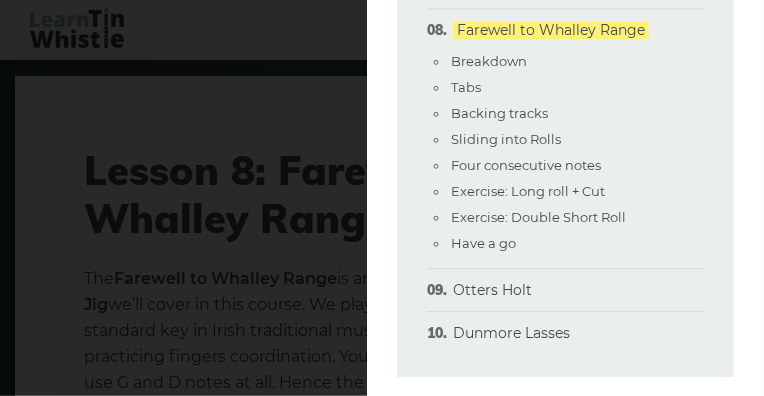 scroll, scrollTop: 719, scrollLeft: 0, axis: vertical 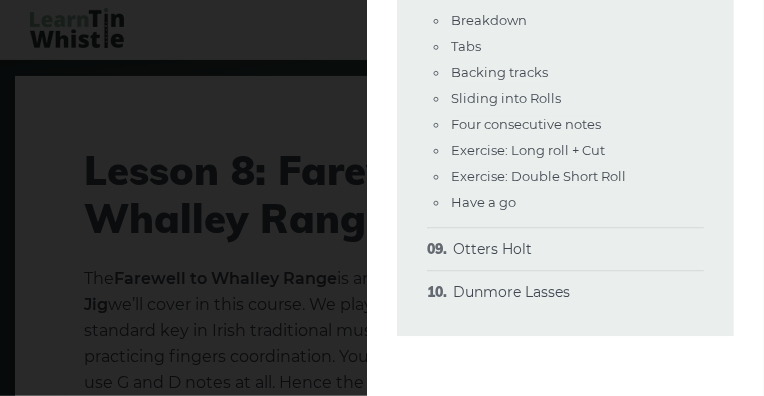 drag, startPoint x: 764, startPoint y: 215, endPoint x: 764, endPoint y: 301, distance: 86 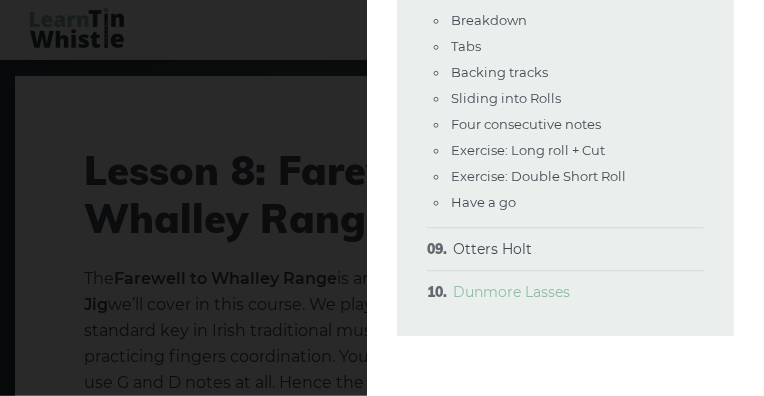 click on "Dunmore Lasses" at bounding box center (511, 292) 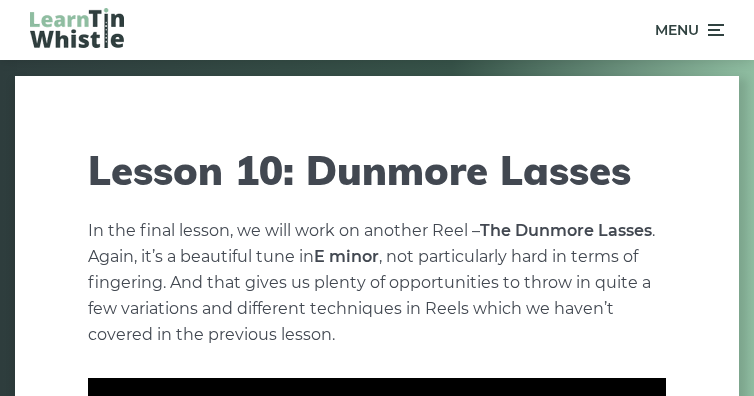 scroll, scrollTop: 0, scrollLeft: 0, axis: both 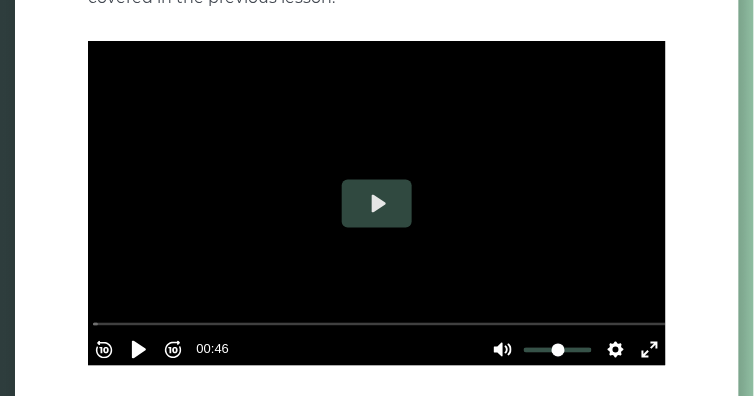 drag, startPoint x: 758, startPoint y: 5, endPoint x: 758, endPoint y: 19, distance: 14 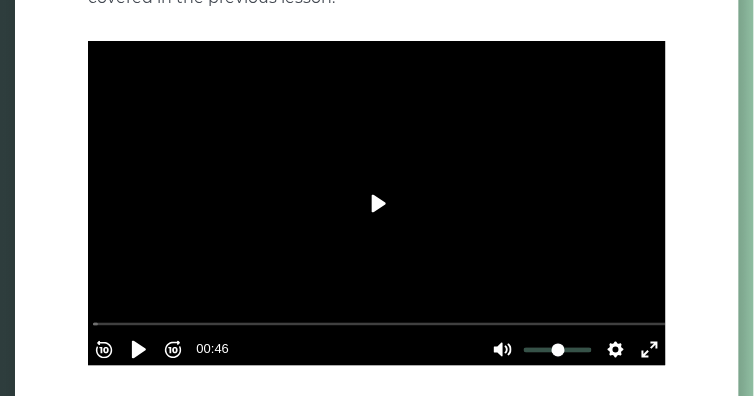 click on "Play" at bounding box center (377, 204) 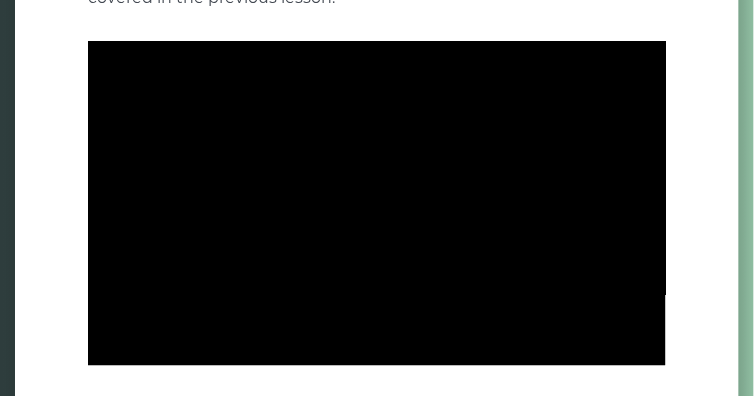 type on "*****" 